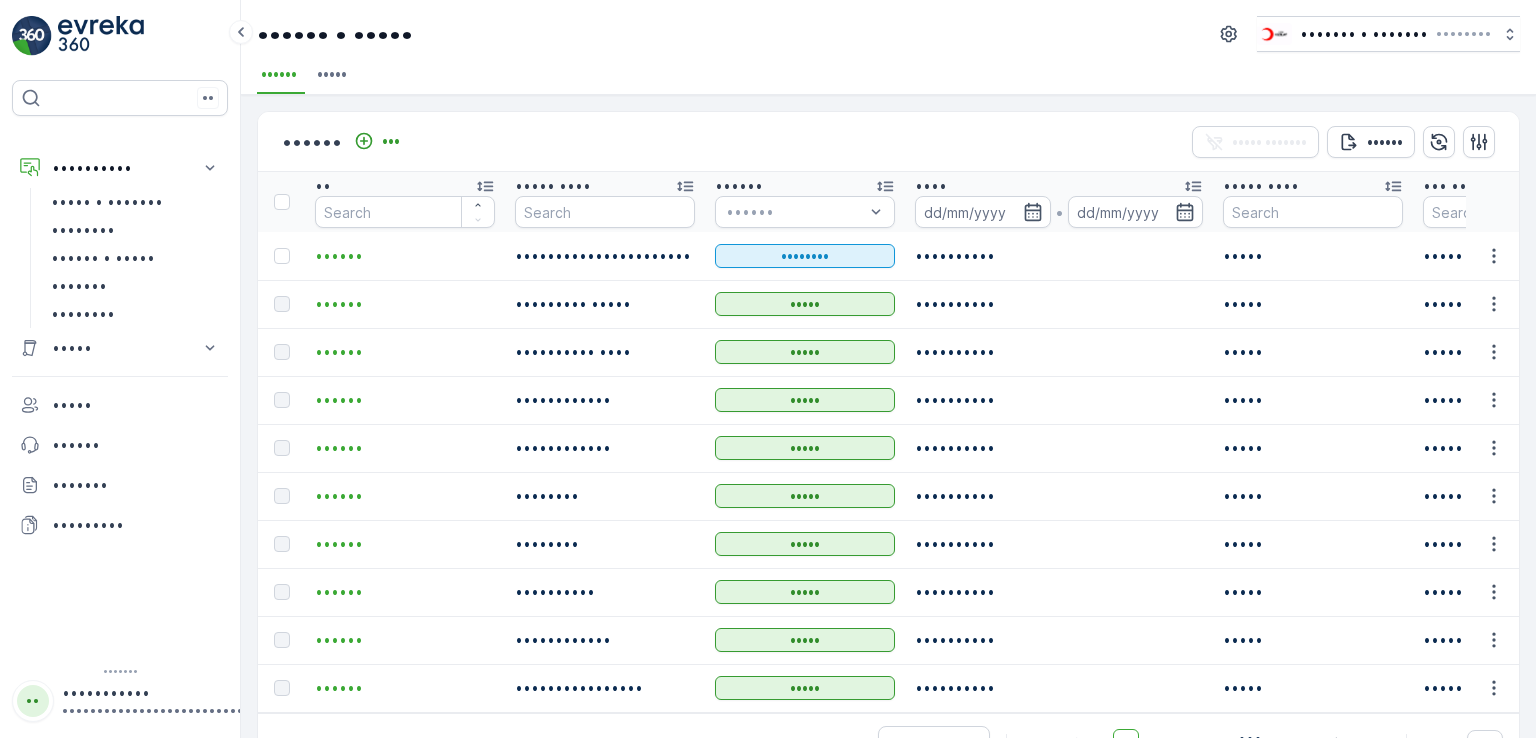 scroll, scrollTop: 0, scrollLeft: 0, axis: both 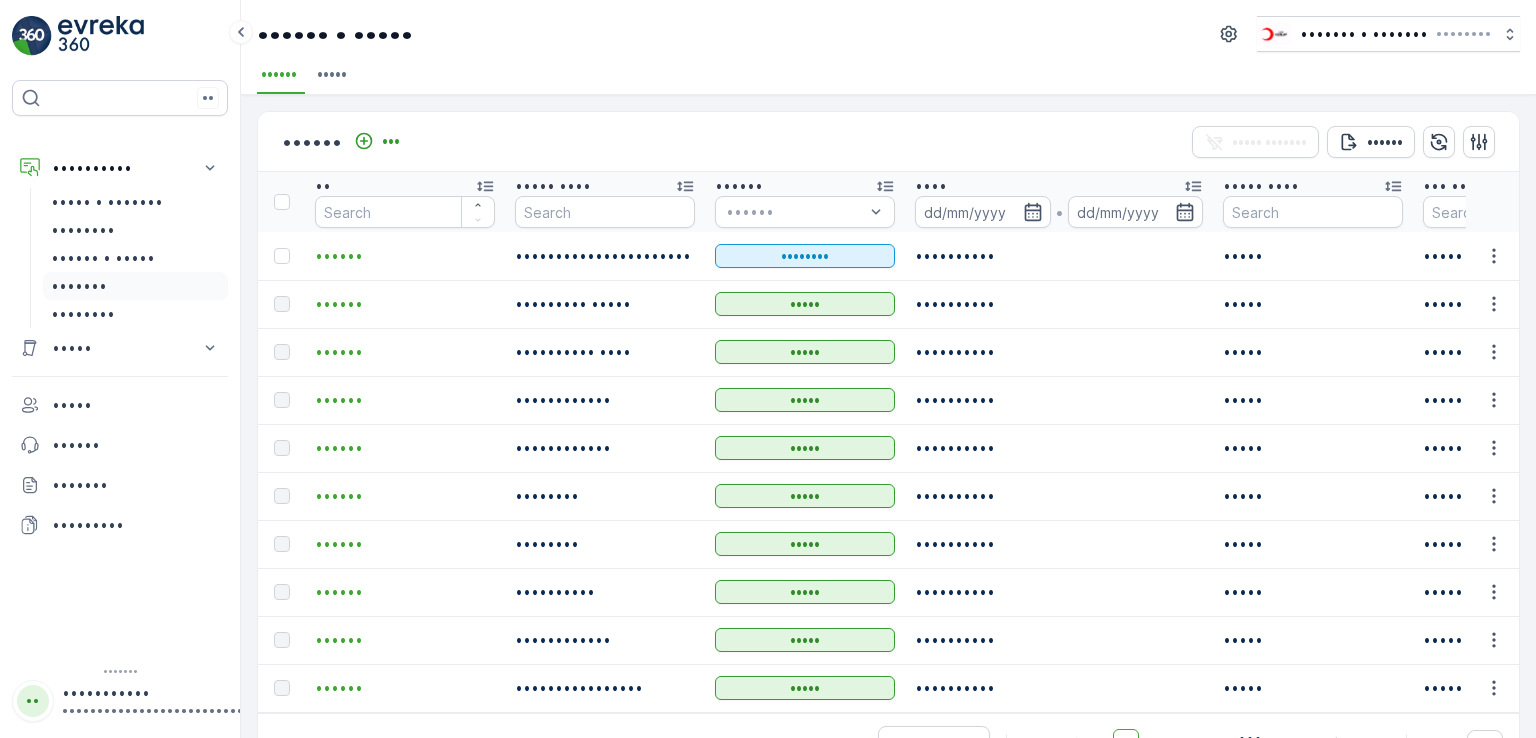 click on "•••••••" at bounding box center (79, 286) 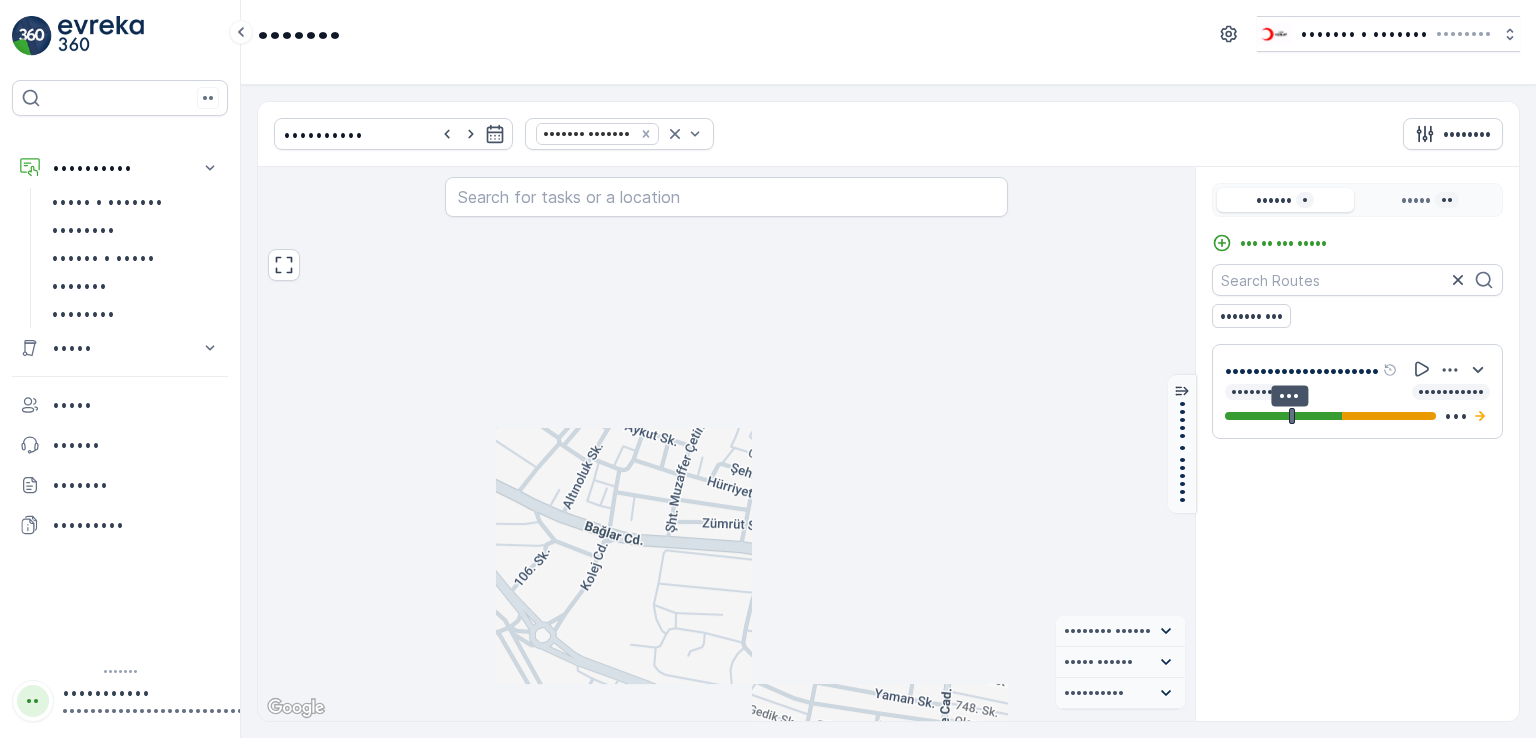 drag, startPoint x: 690, startPoint y: 329, endPoint x: 681, endPoint y: 541, distance: 212.19095 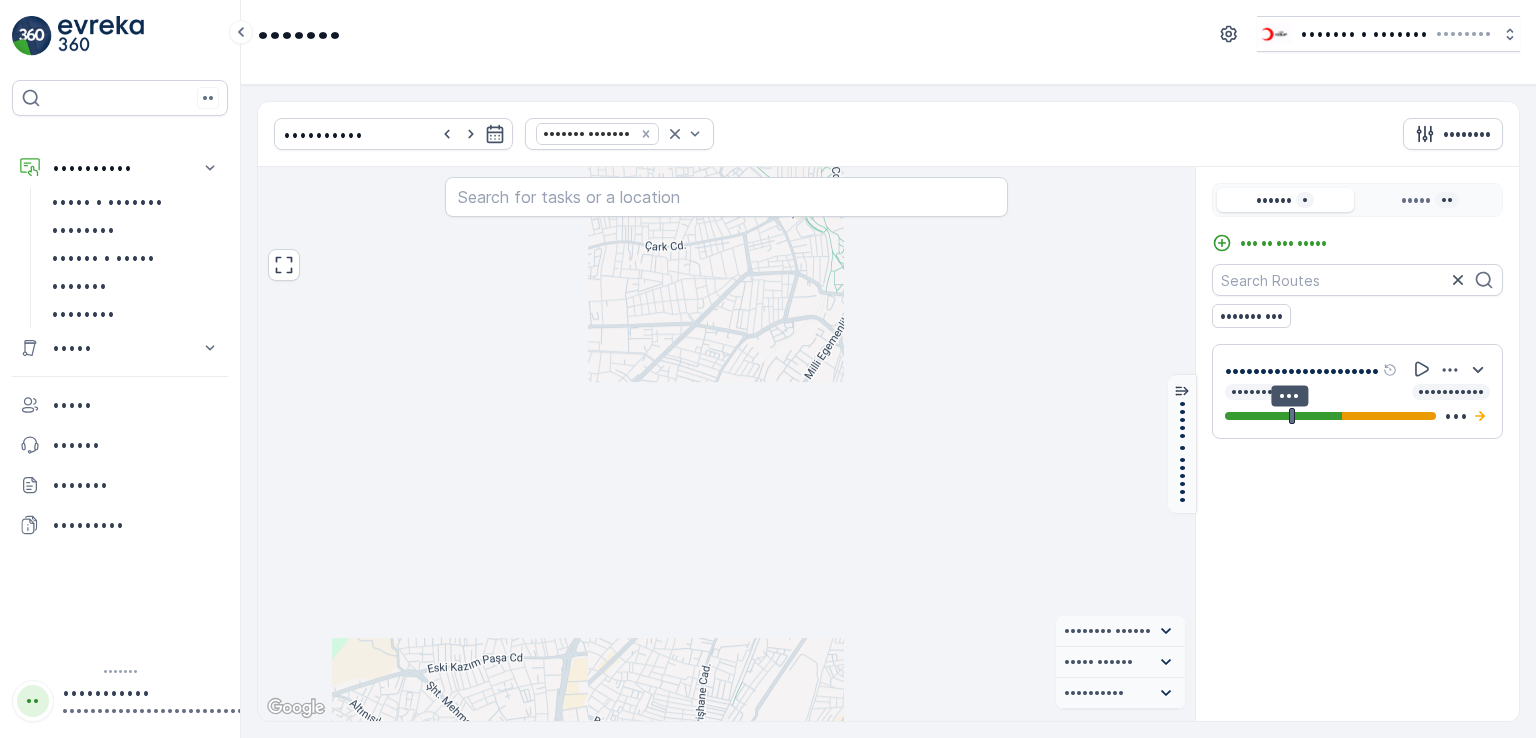 drag, startPoint x: 758, startPoint y: 300, endPoint x: 779, endPoint y: 326, distance: 33.42155 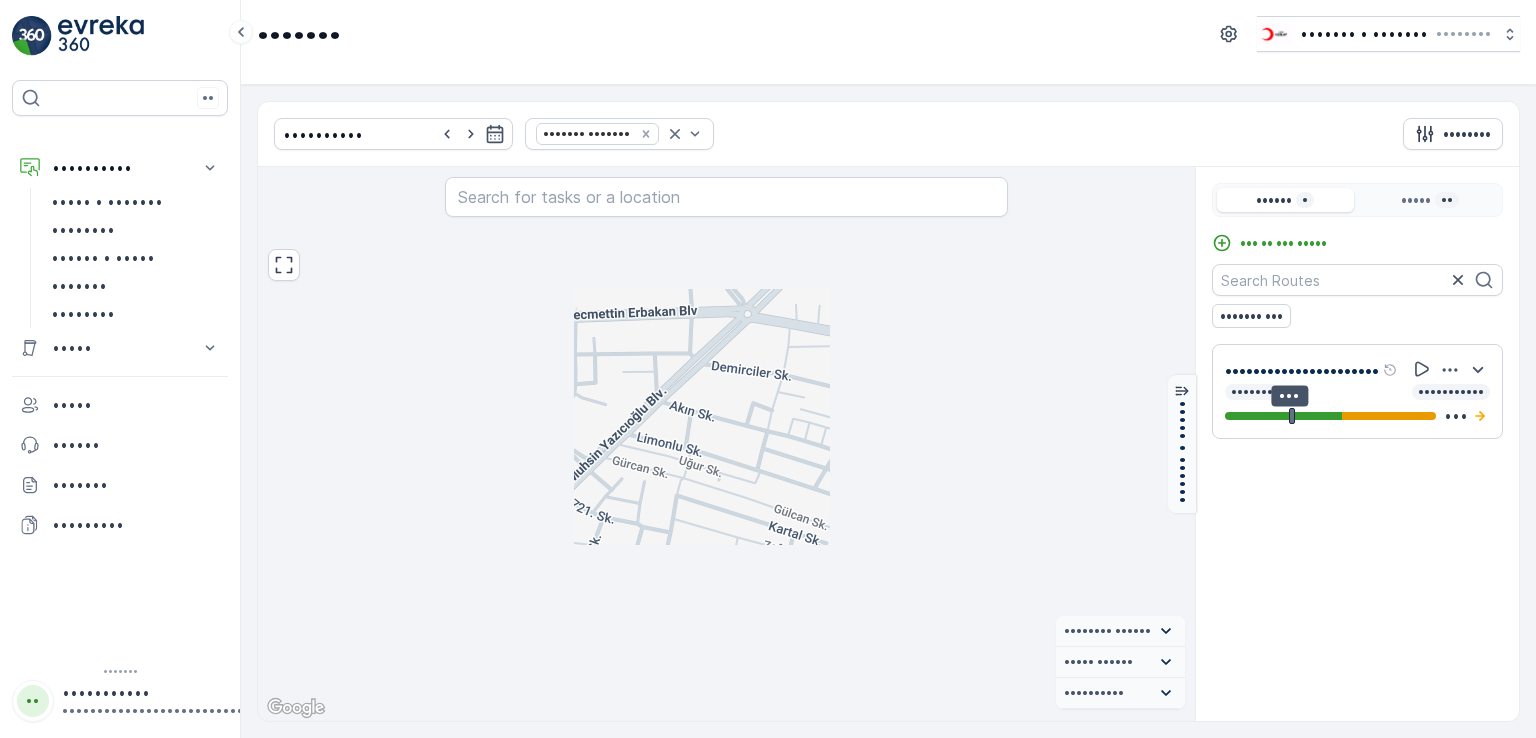 drag, startPoint x: 716, startPoint y: 452, endPoint x: 732, endPoint y: 501, distance: 51.546097 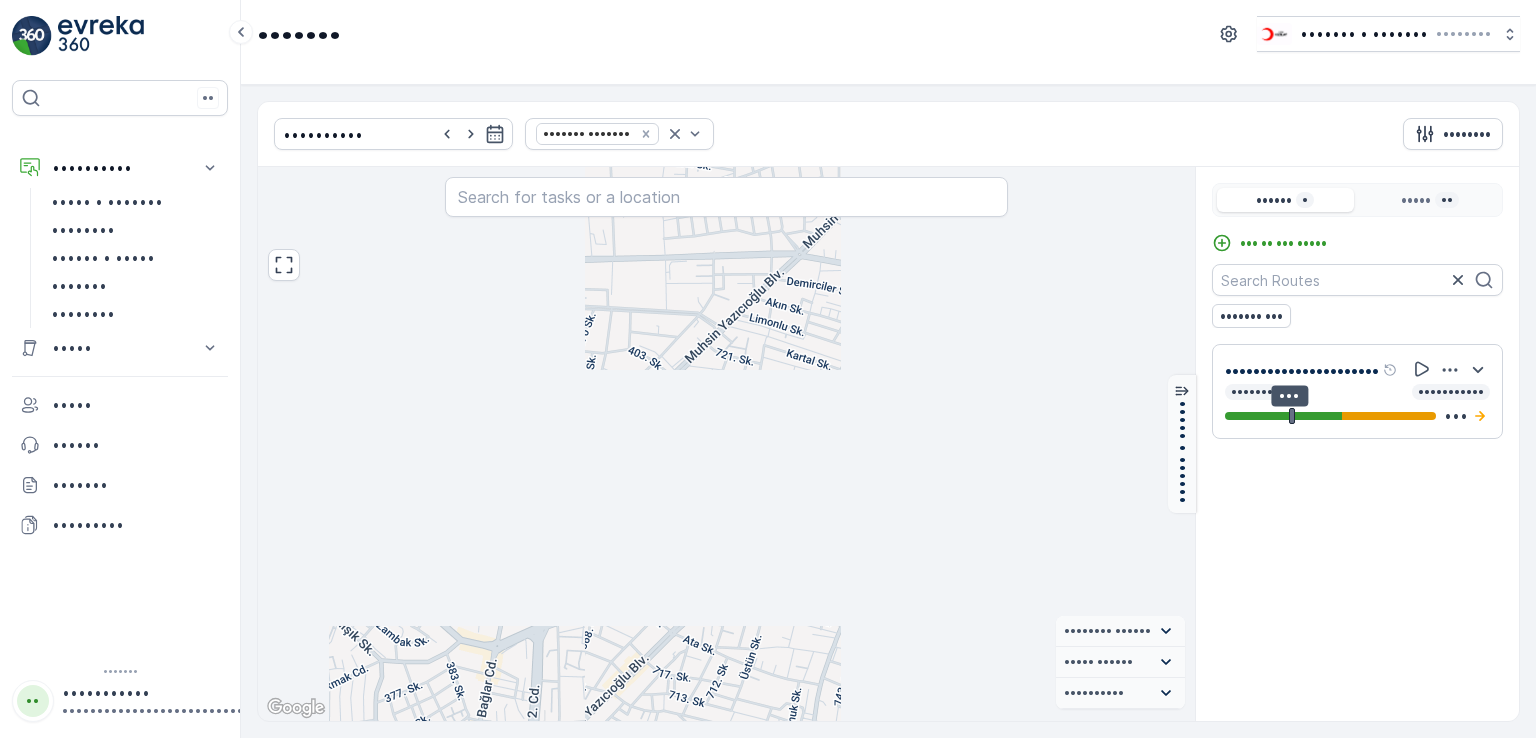 drag, startPoint x: 724, startPoint y: 616, endPoint x: 742, endPoint y: 532, distance: 85.90693 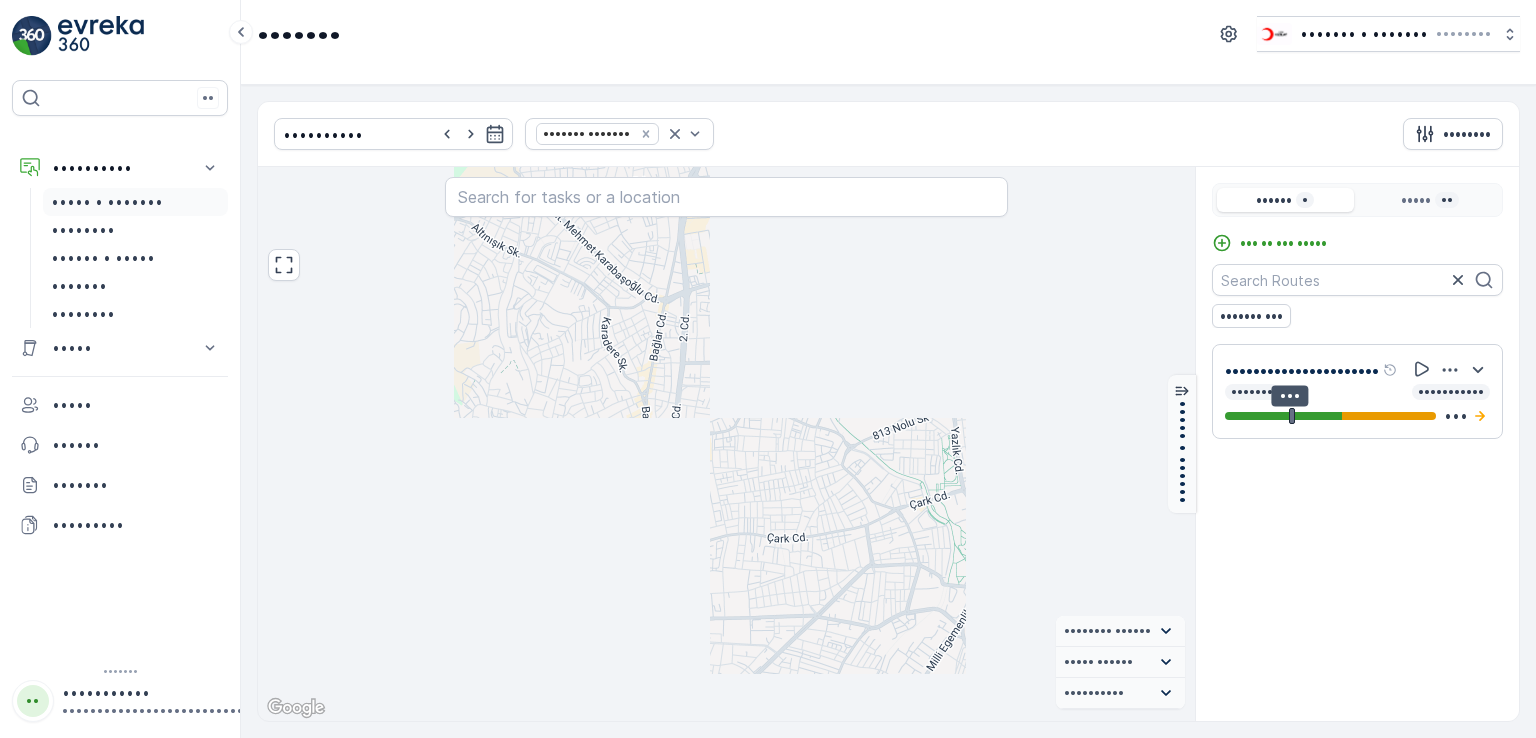 click on "••••• • •••••••" at bounding box center [135, 202] 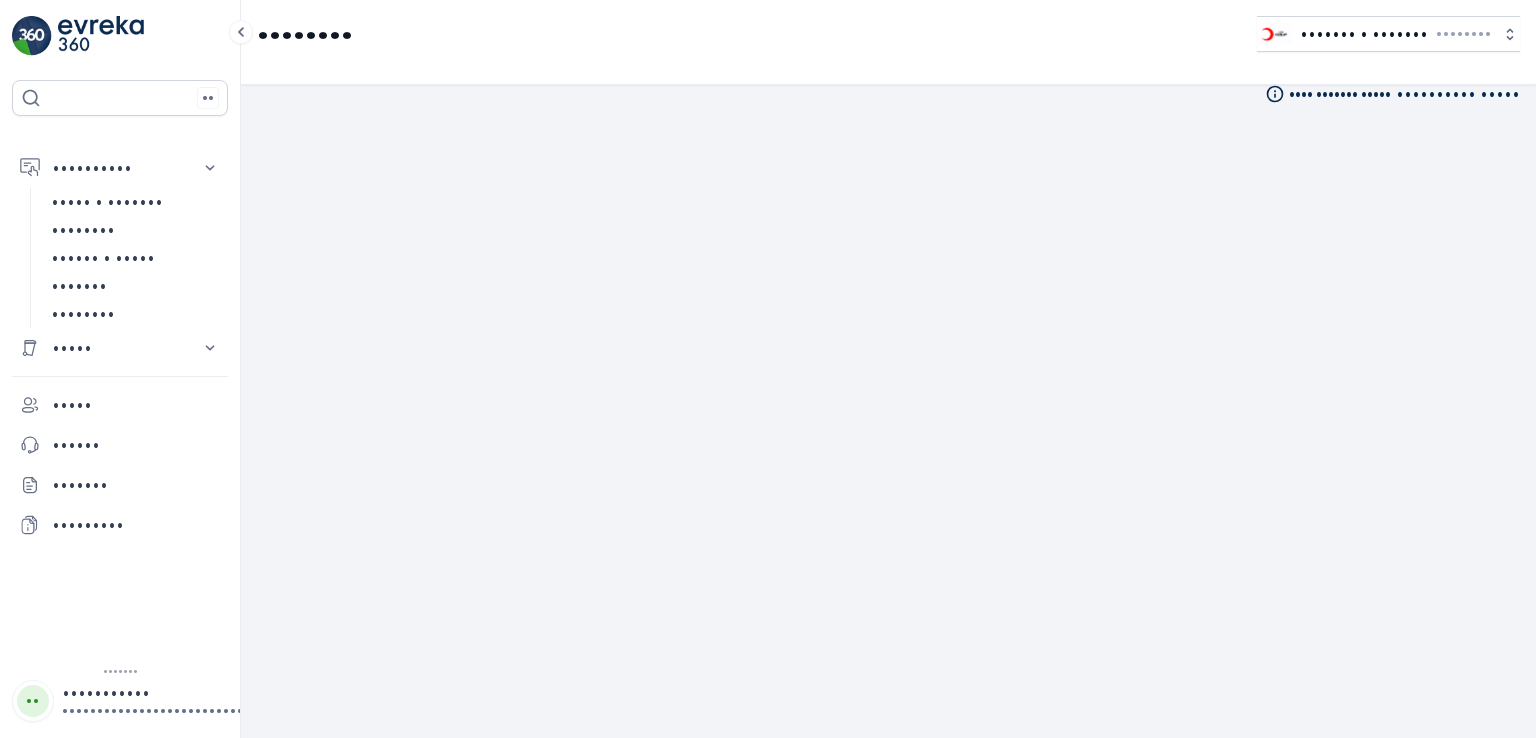 scroll, scrollTop: 20, scrollLeft: 0, axis: vertical 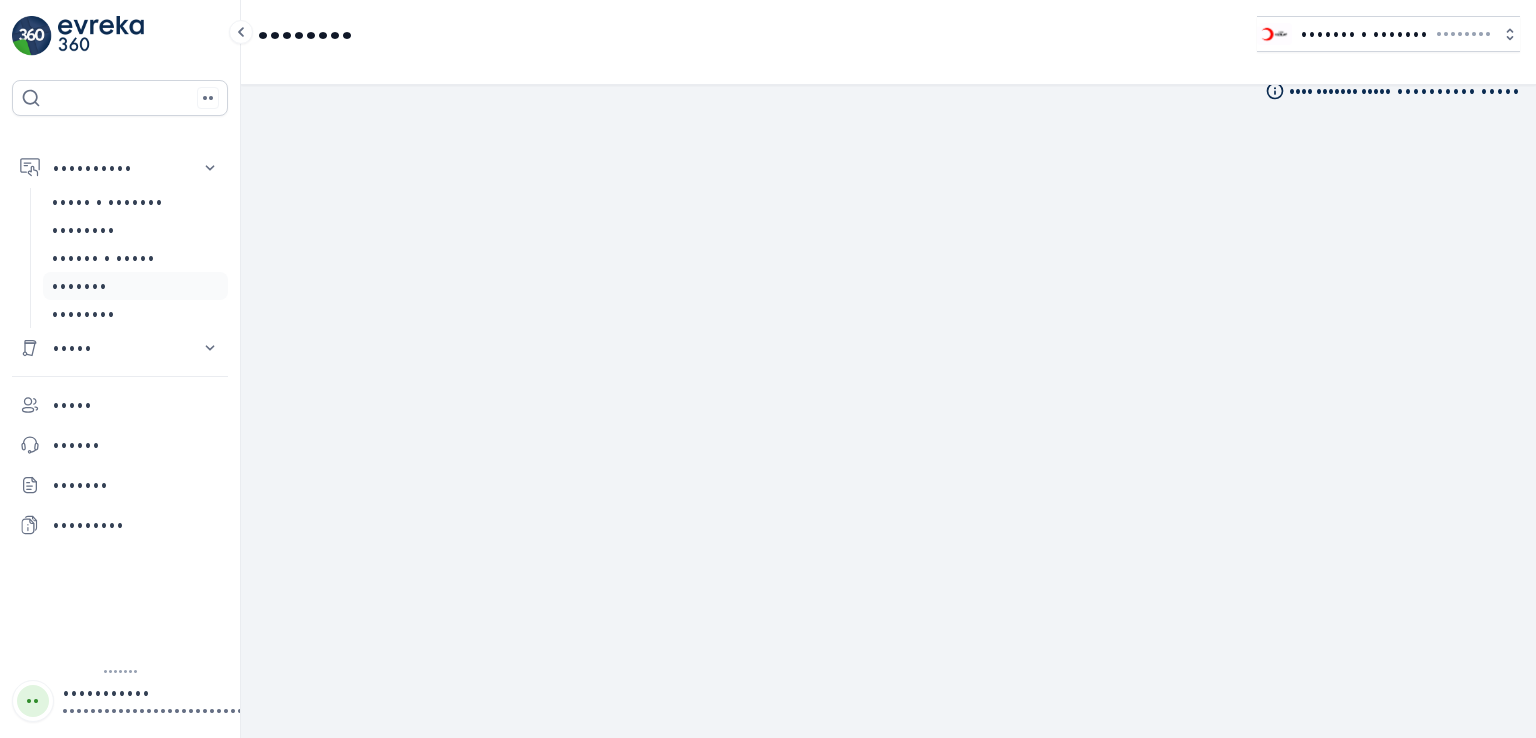 click on "•••••••" at bounding box center (79, 286) 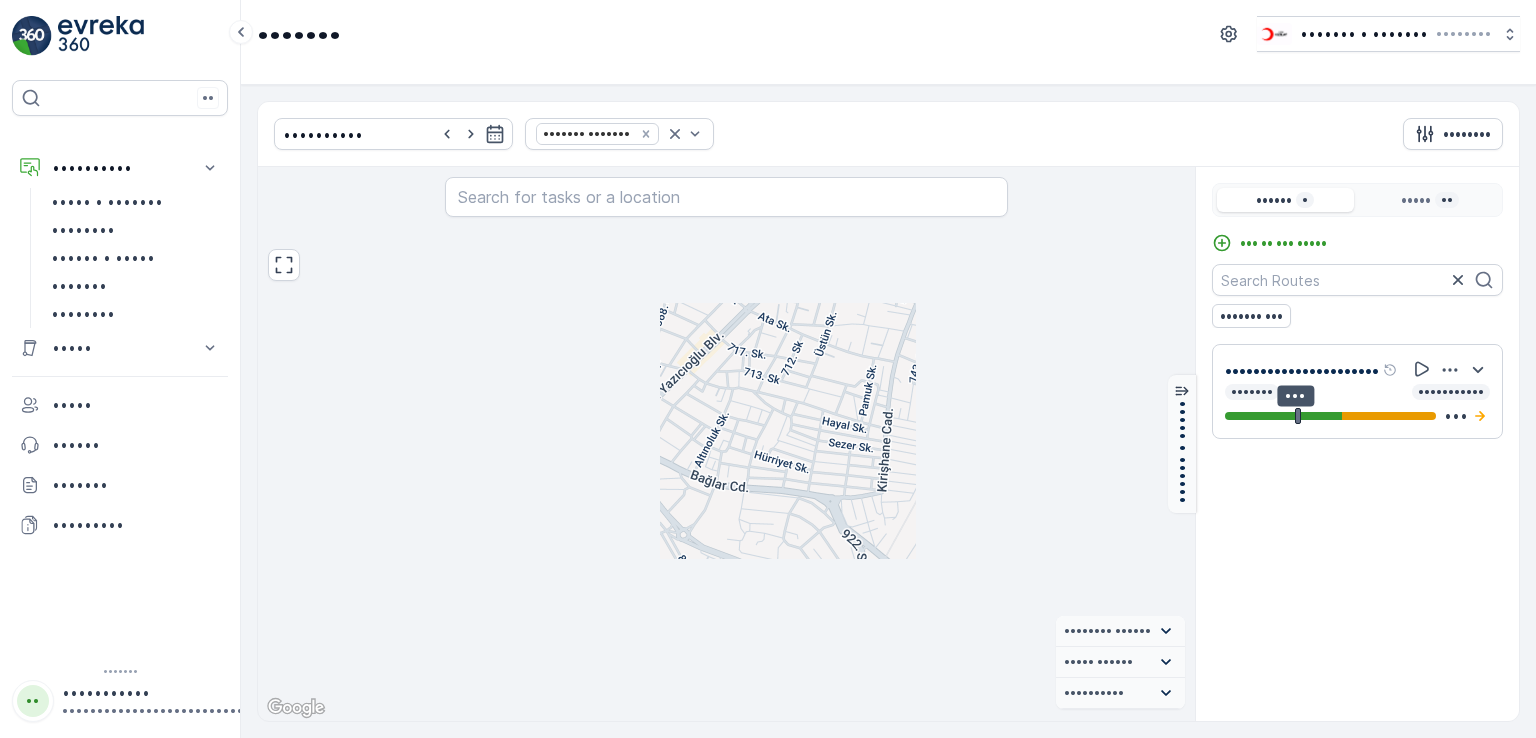 click on "••••••••••••••••••••••••••" at bounding box center [153, 711] 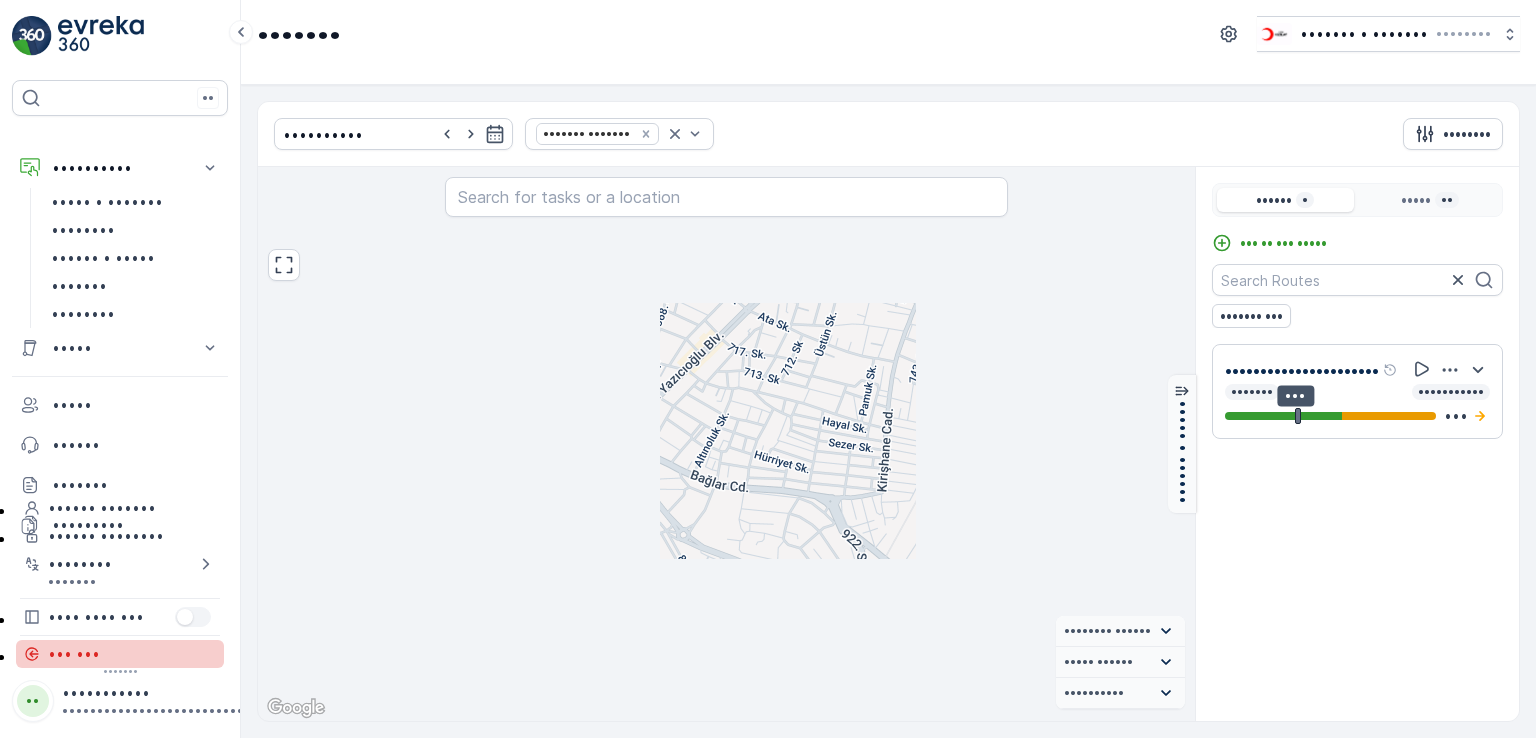 click on "••• •••" at bounding box center (120, 654) 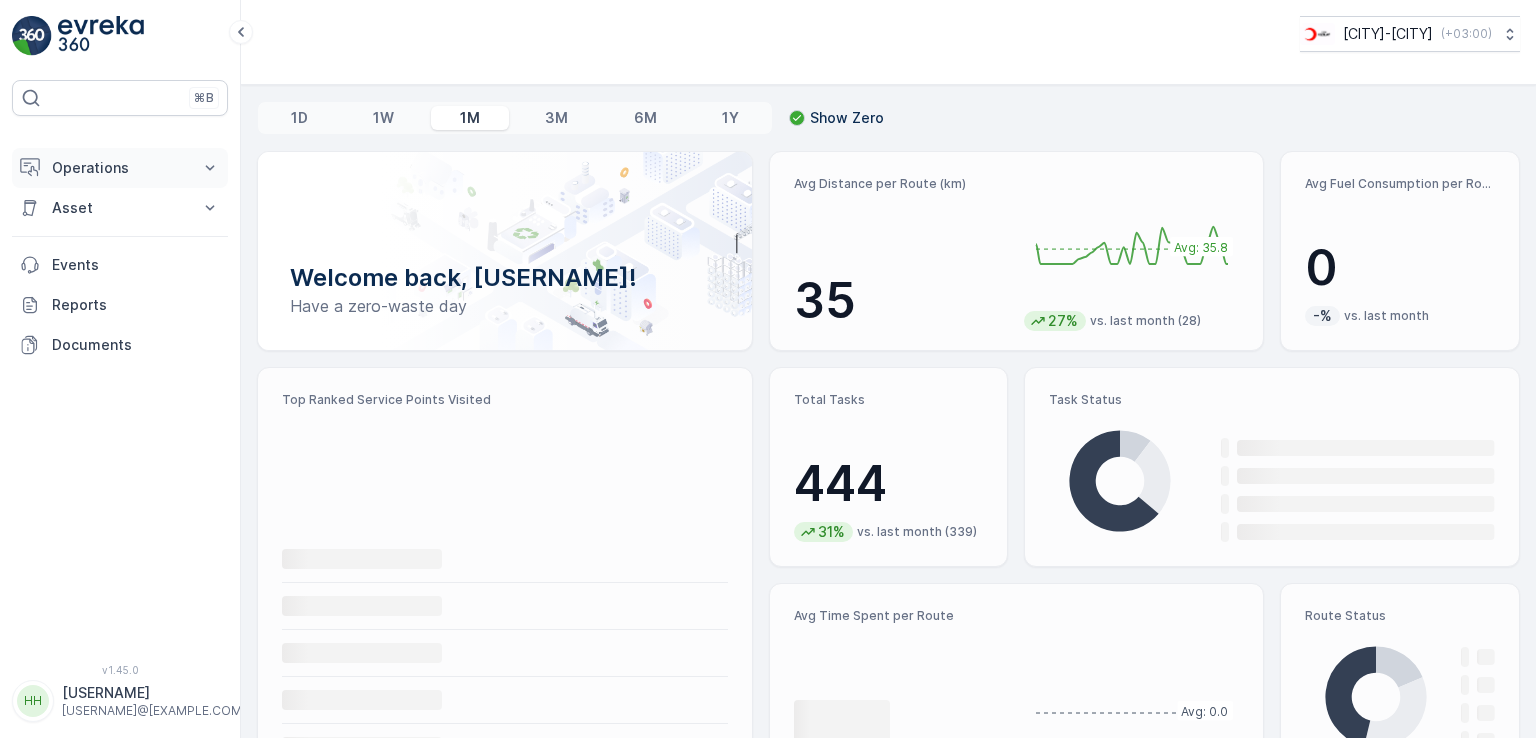 scroll, scrollTop: 0, scrollLeft: 0, axis: both 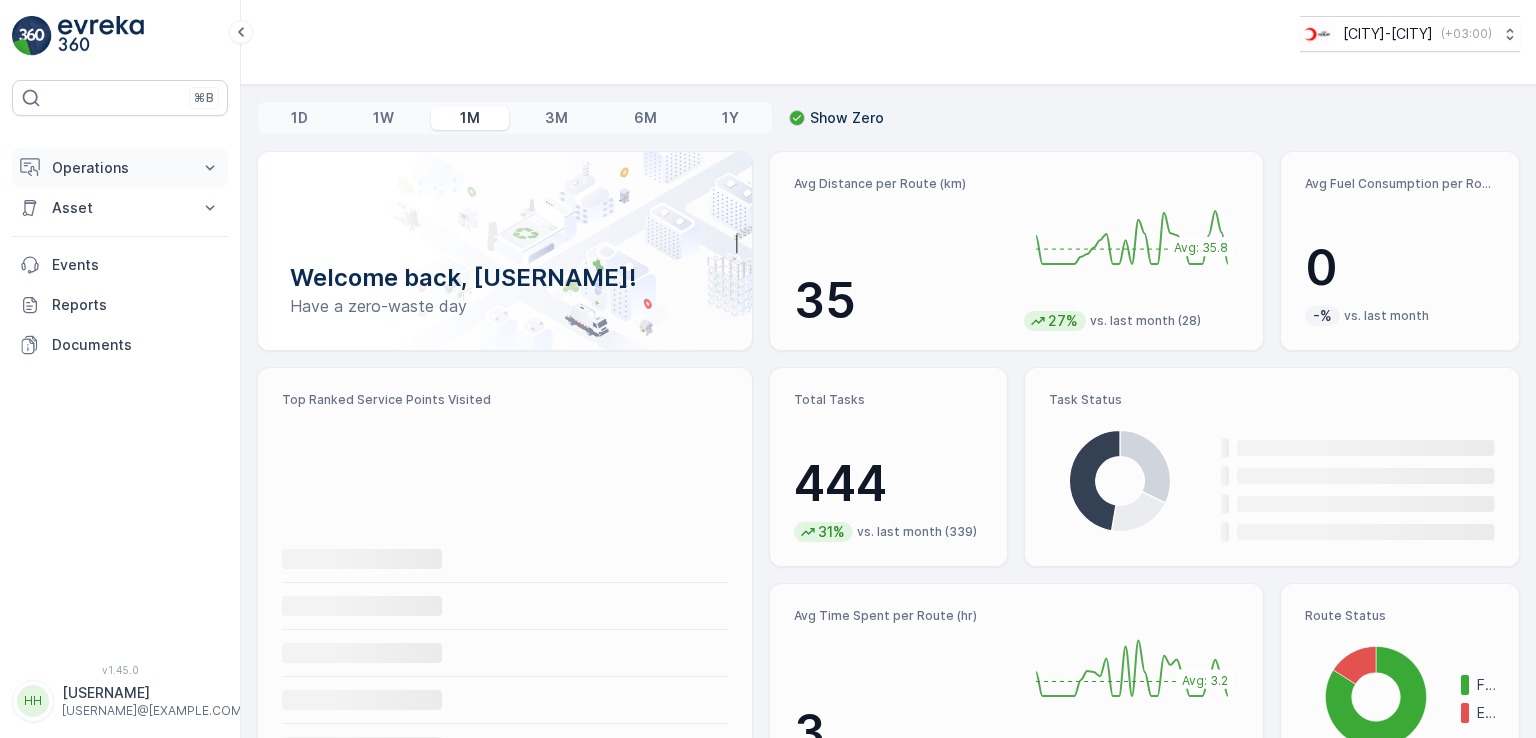 click on "Operations" at bounding box center (120, 168) 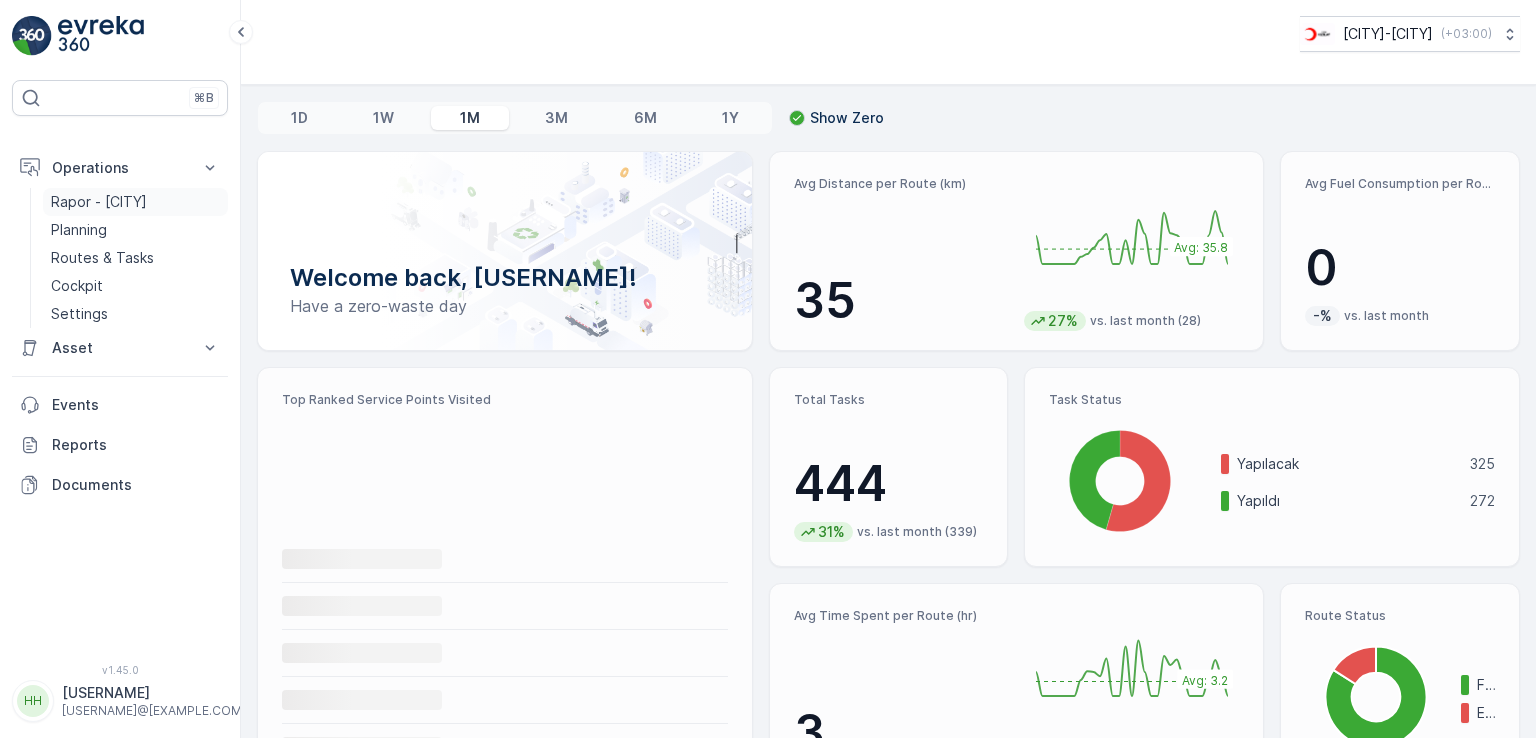 click on "Rapor - [CITY]" at bounding box center (99, 202) 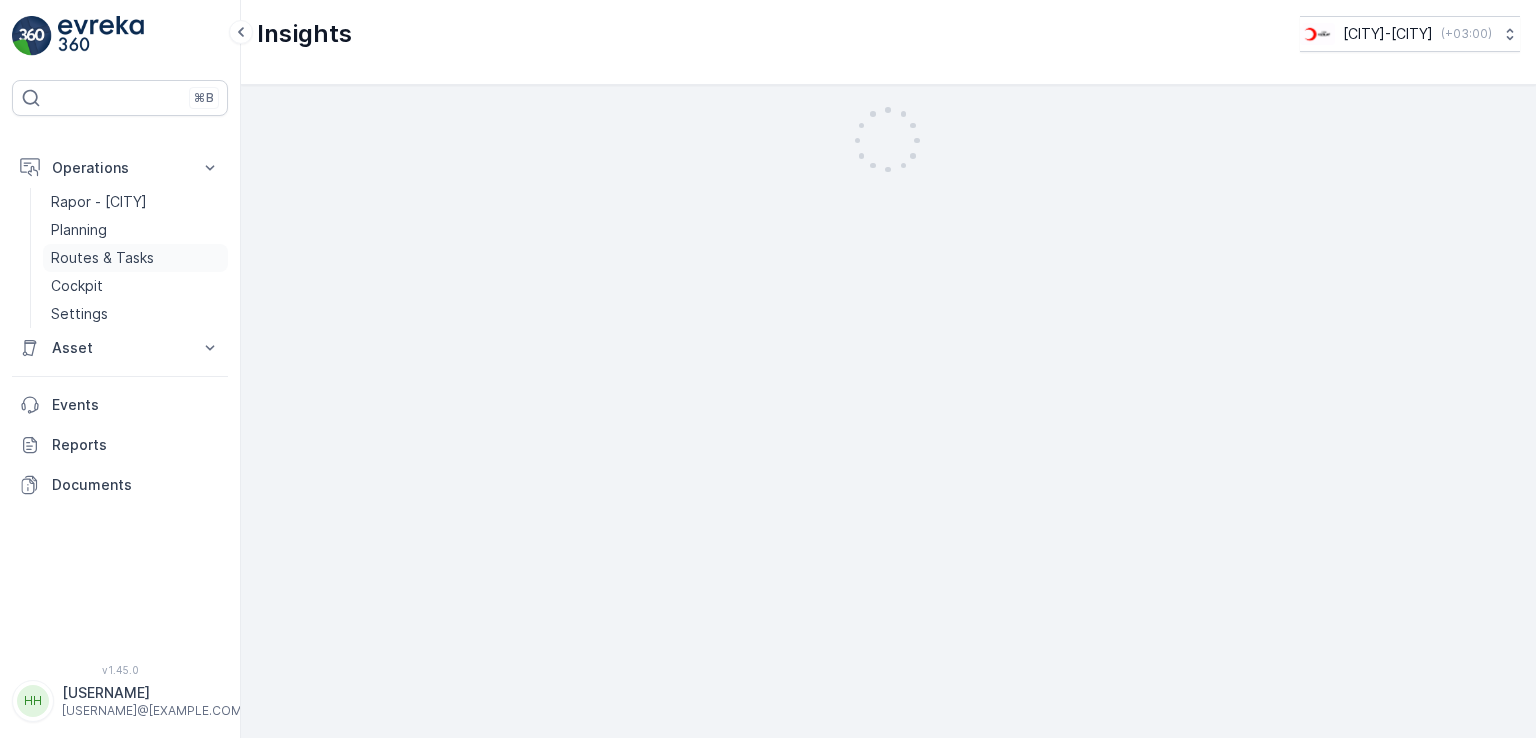 click on "Routes & Tasks" at bounding box center [102, 258] 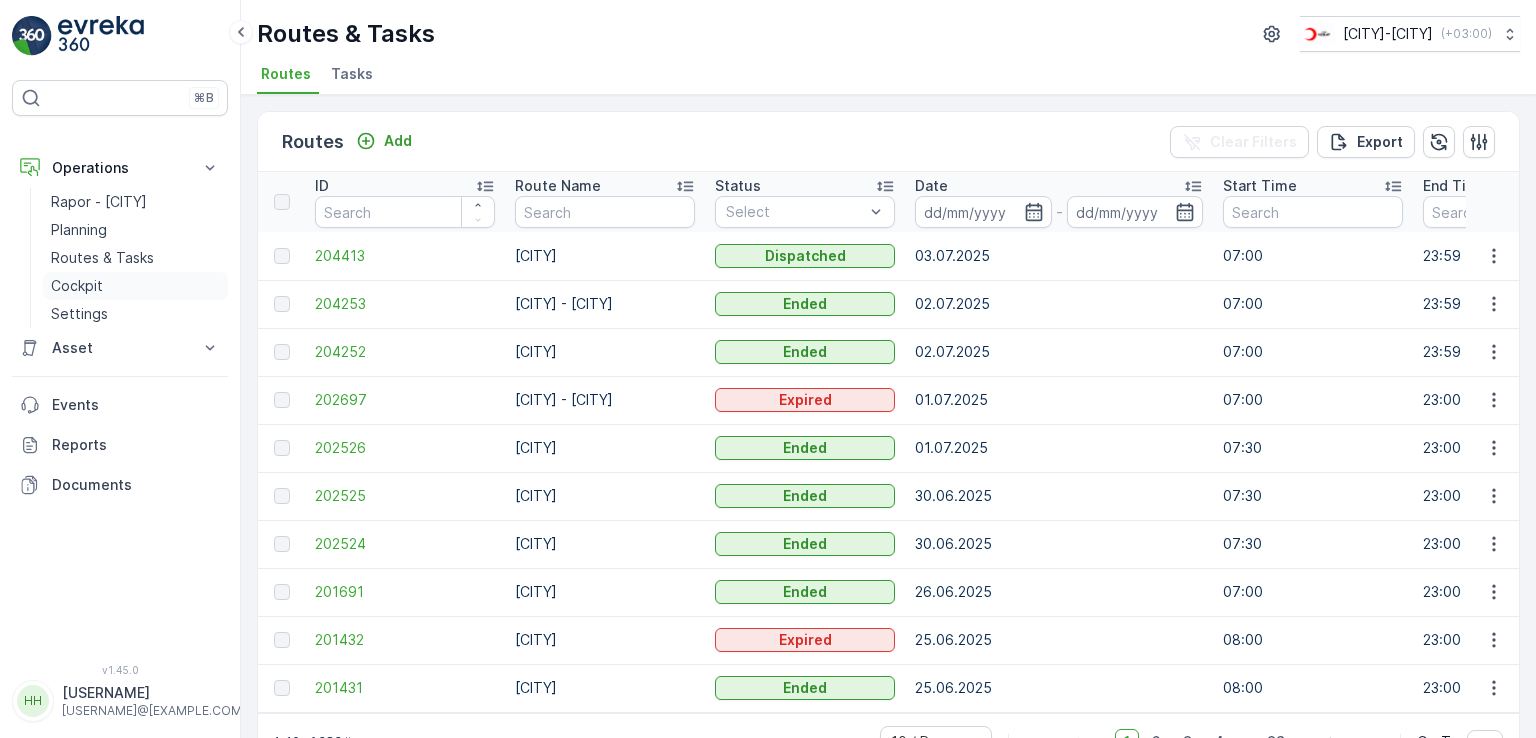 click on "Cockpit" at bounding box center (135, 286) 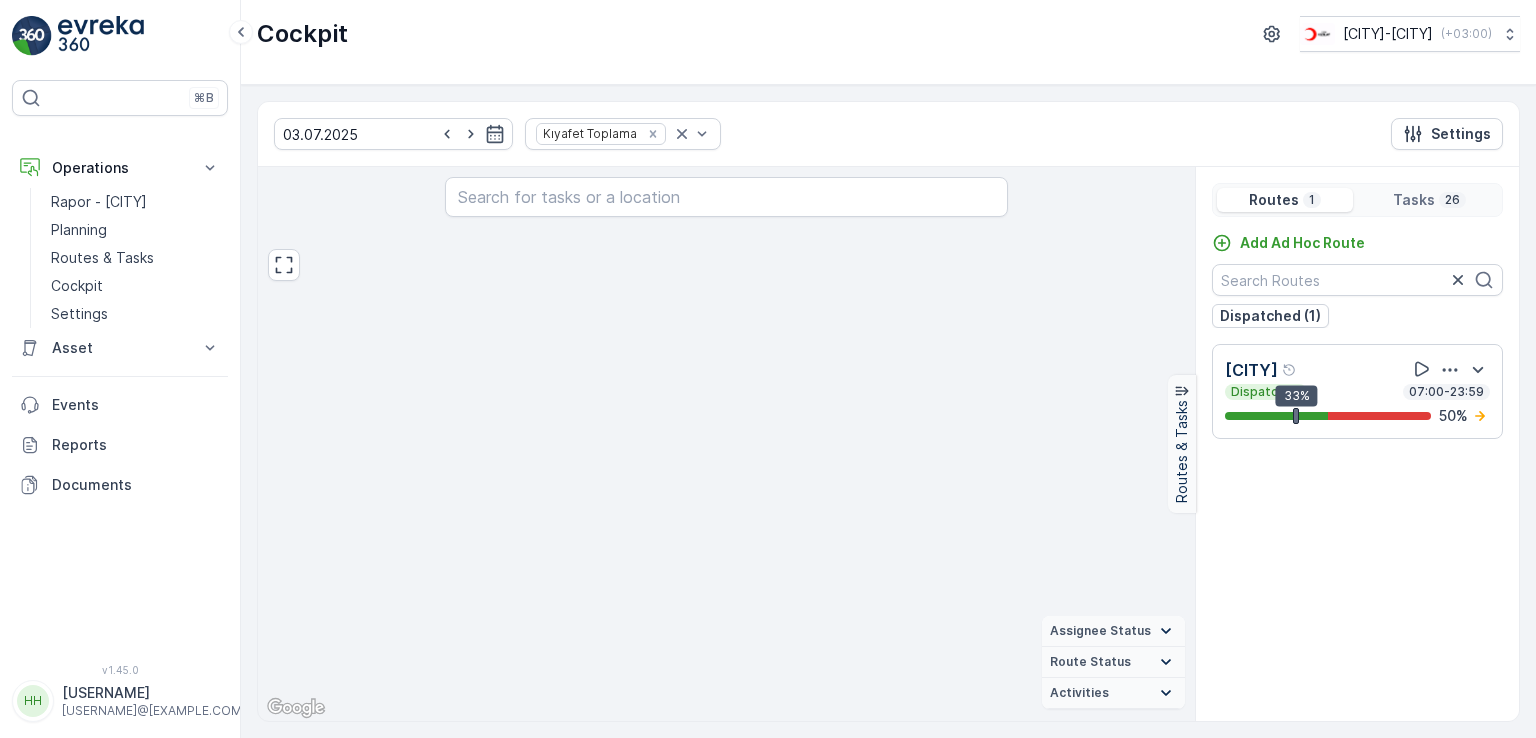 drag, startPoint x: 713, startPoint y: 349, endPoint x: 694, endPoint y: 434, distance: 87.09765 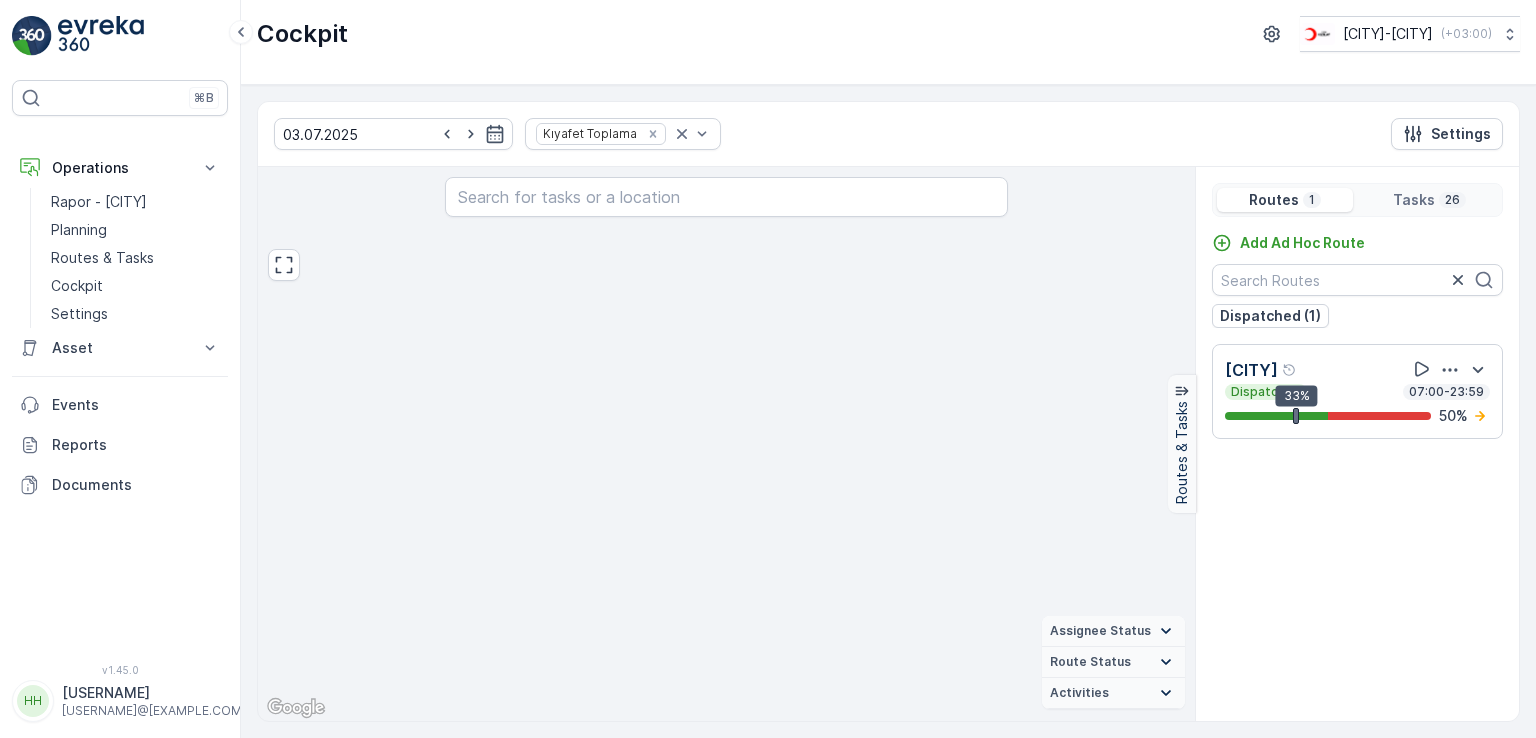 drag, startPoint x: 707, startPoint y: 337, endPoint x: 667, endPoint y: 467, distance: 136.01471 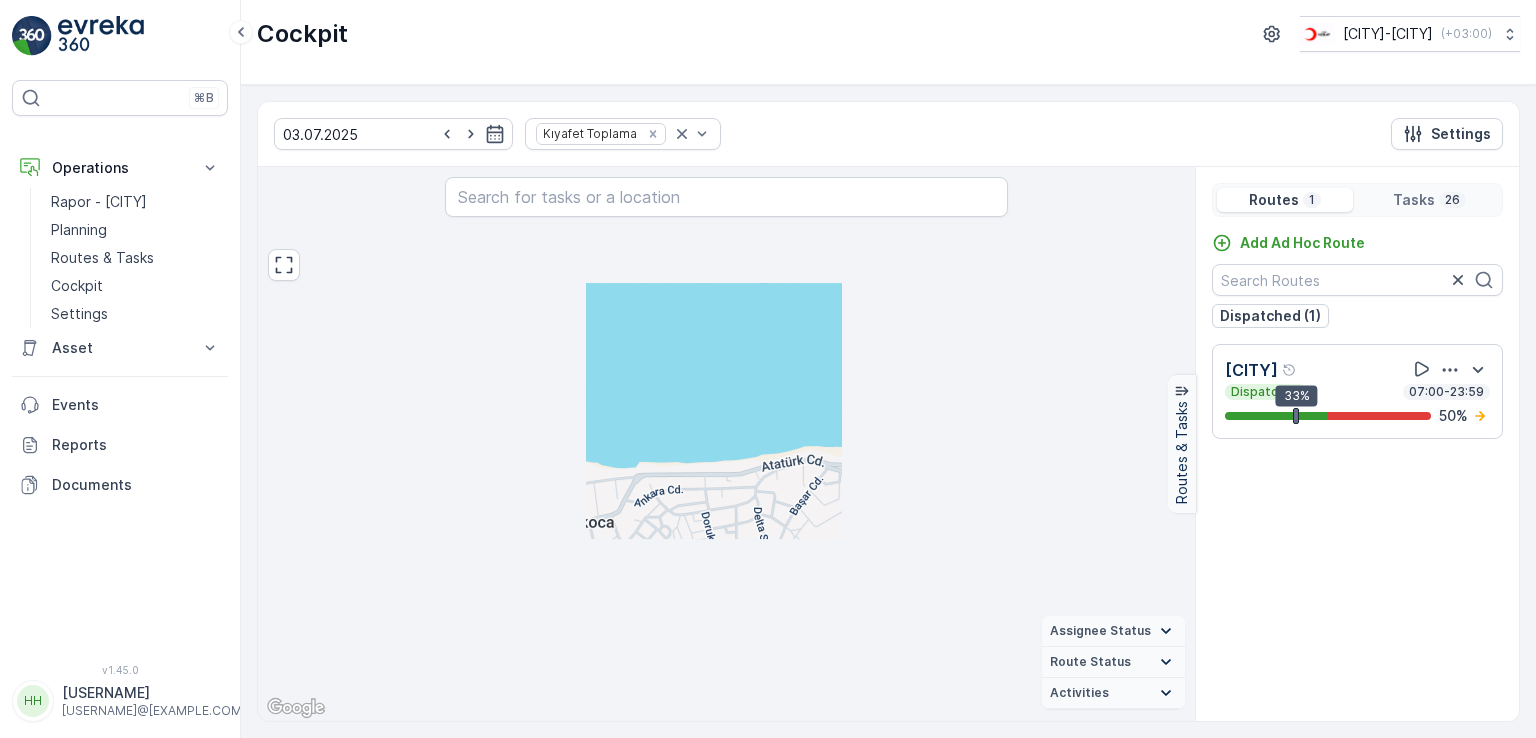 drag, startPoint x: 608, startPoint y: 385, endPoint x: 612, endPoint y: 397, distance: 12.649111 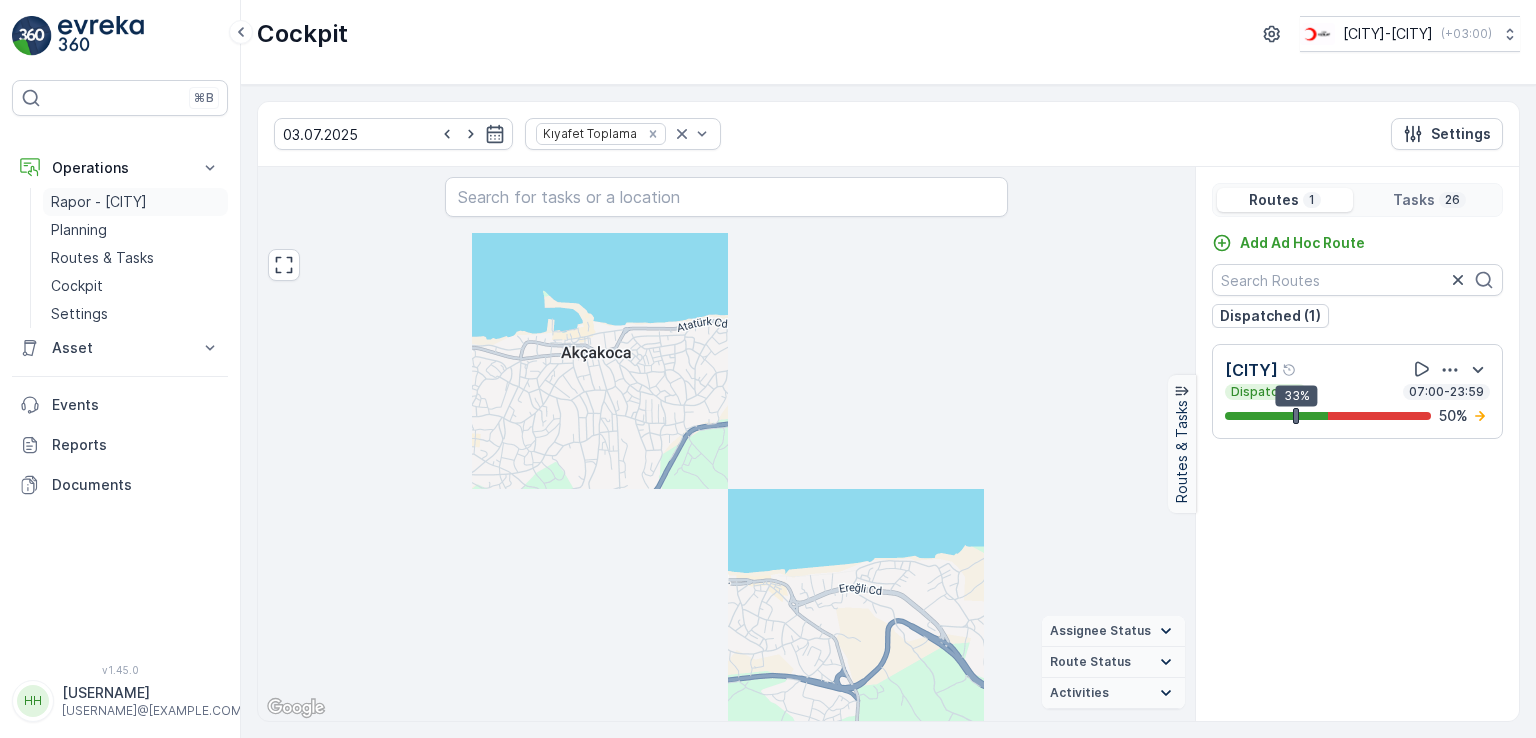 click on "Rapor - [CITY]" at bounding box center (99, 202) 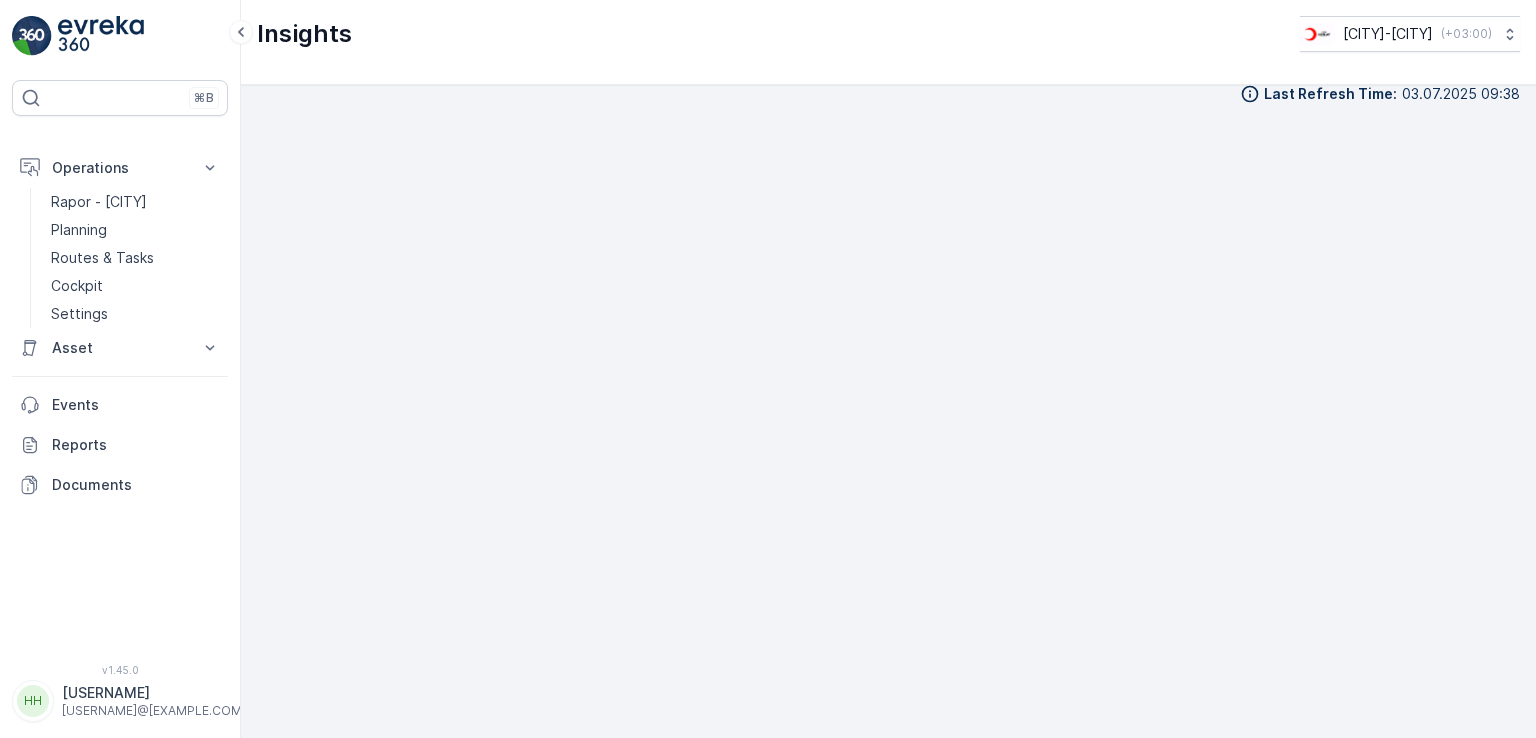 scroll, scrollTop: 20, scrollLeft: 0, axis: vertical 